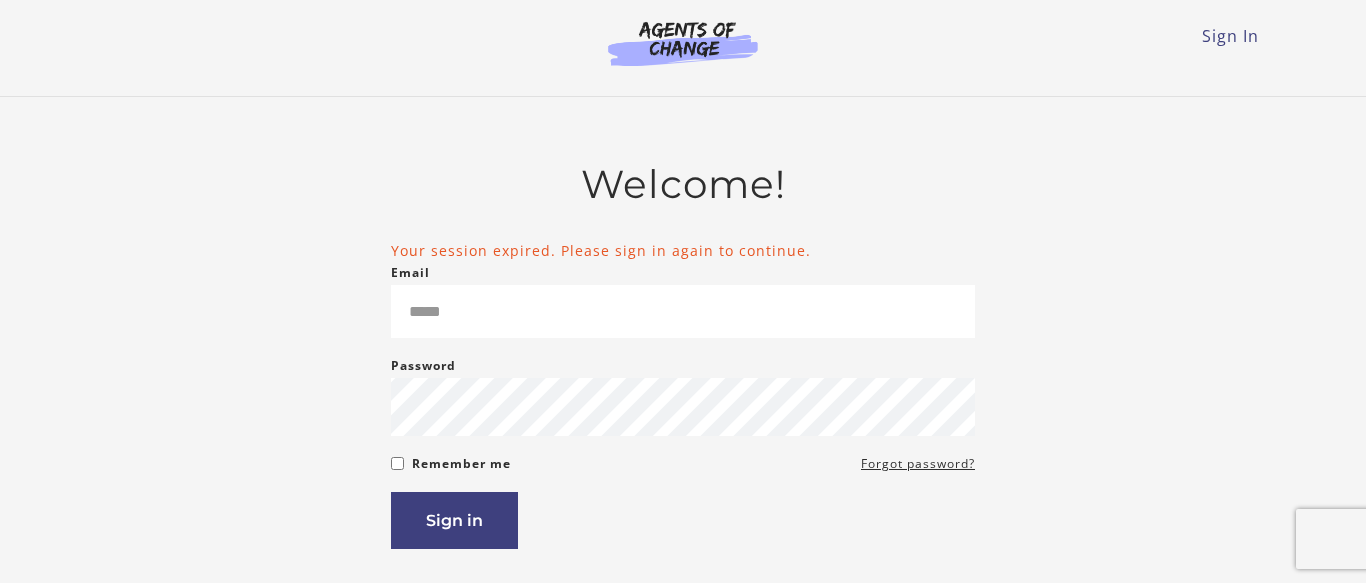 scroll, scrollTop: 0, scrollLeft: 0, axis: both 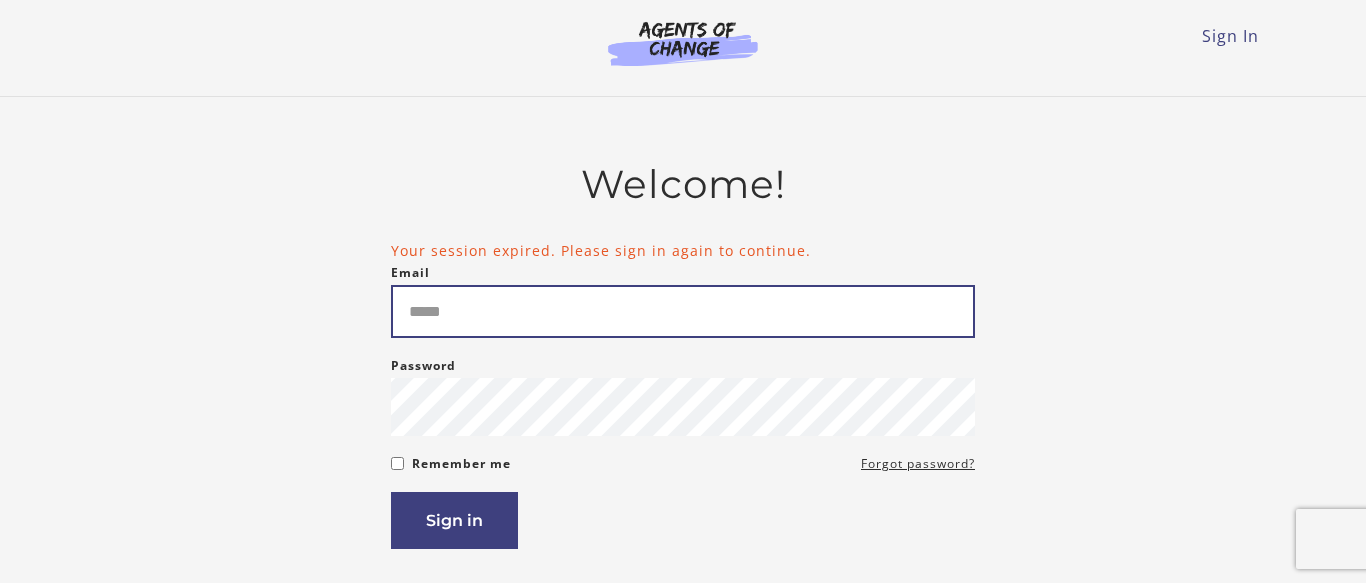 click on "Email" at bounding box center [683, 311] 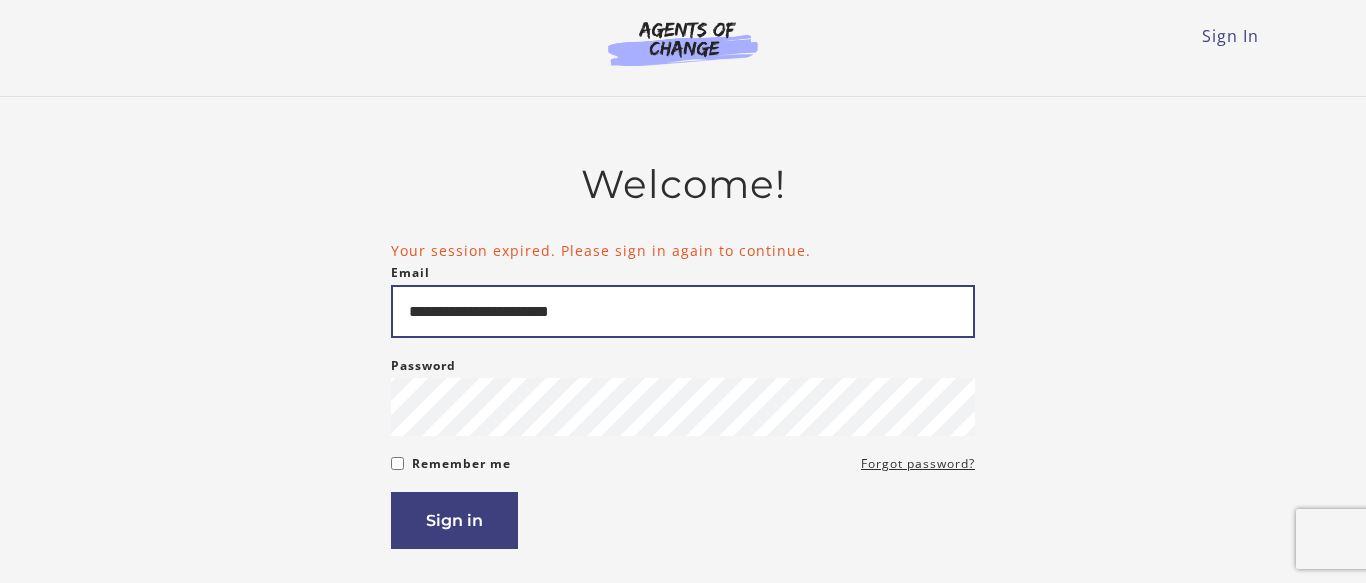 type on "**********" 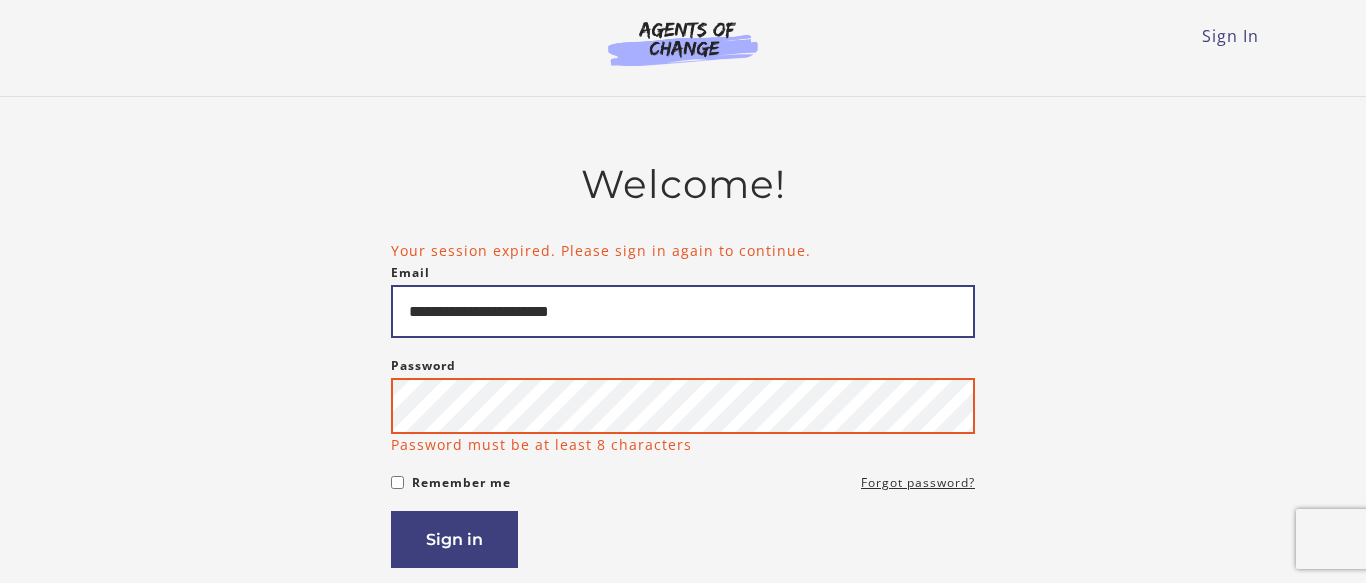 click on "Sign in" at bounding box center (454, 539) 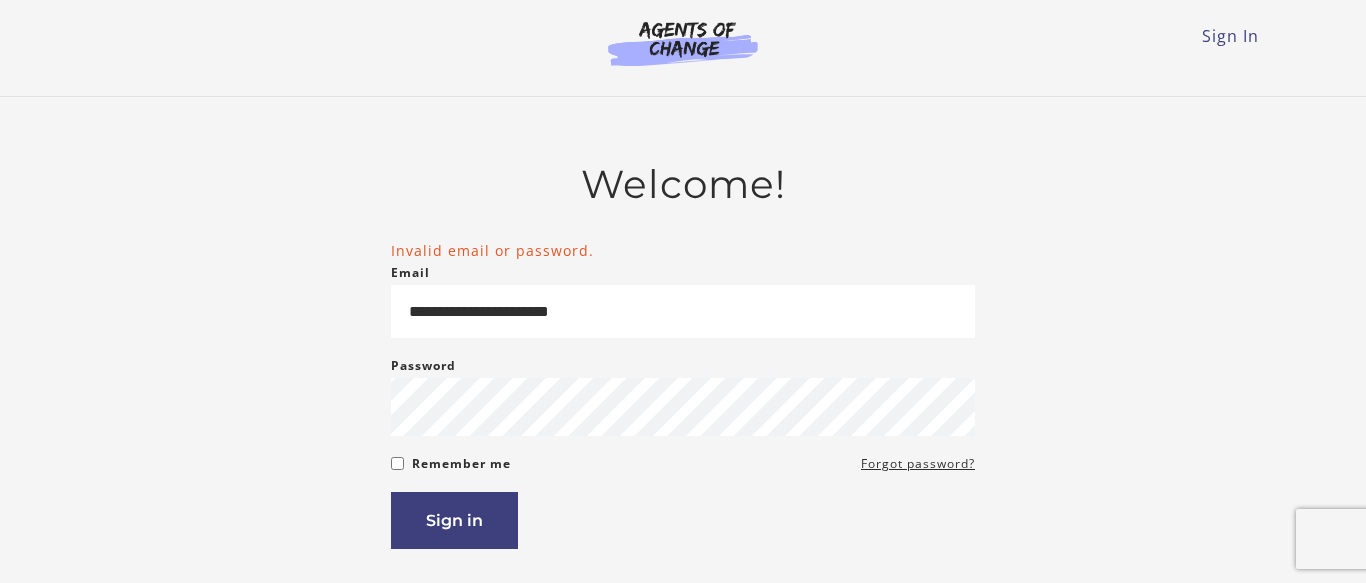 scroll, scrollTop: 0, scrollLeft: 0, axis: both 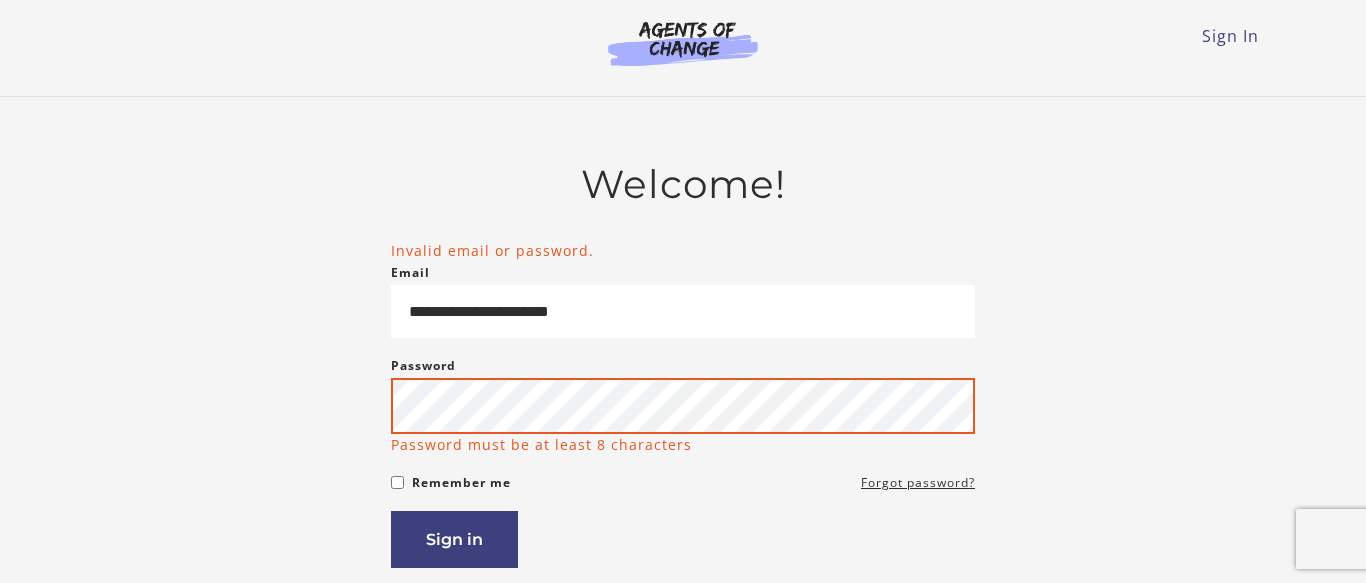 click on "Sign in" at bounding box center (454, 539) 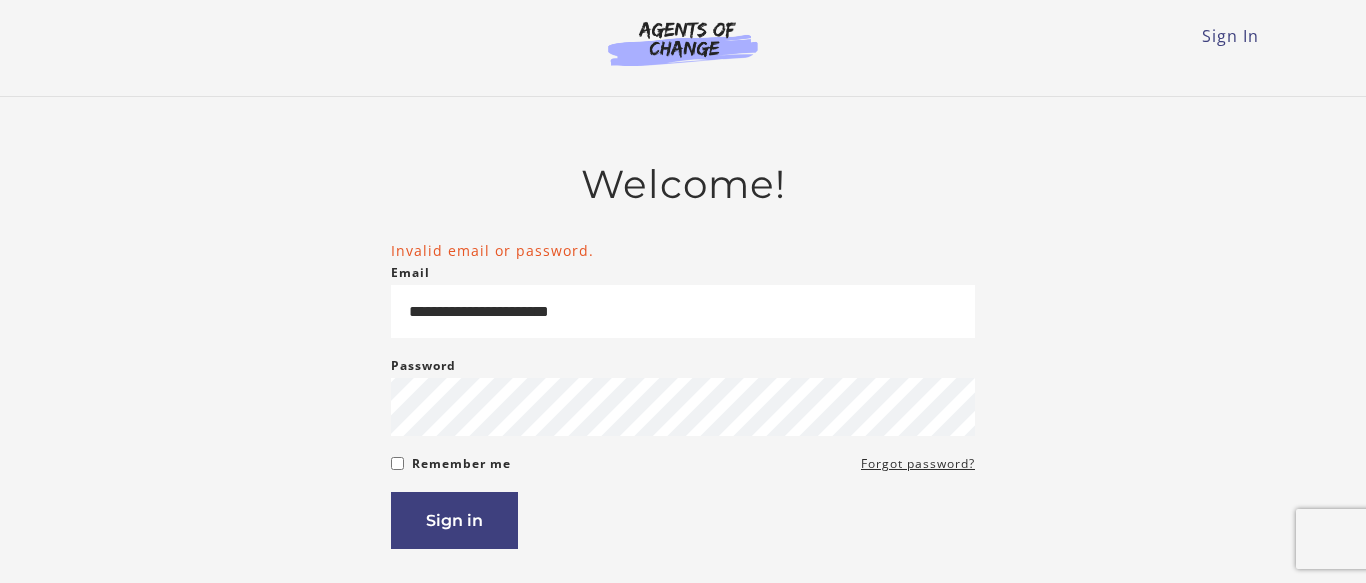 scroll, scrollTop: 0, scrollLeft: 0, axis: both 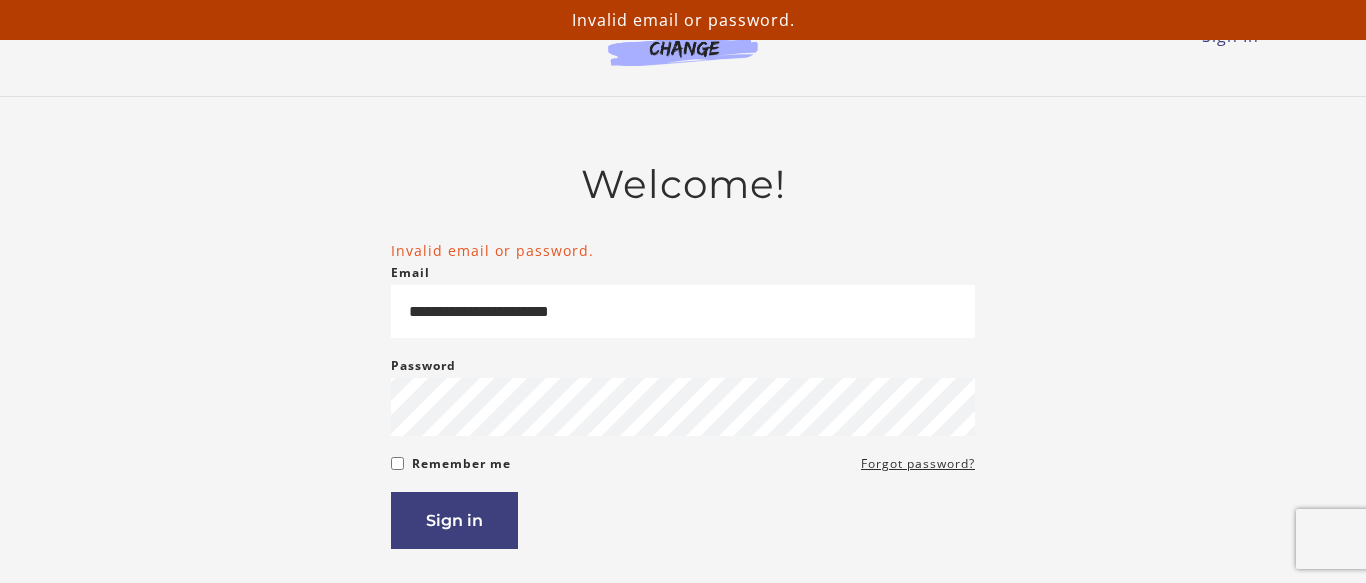 click on "Password
Password must be at least 8 characters" at bounding box center (683, 395) 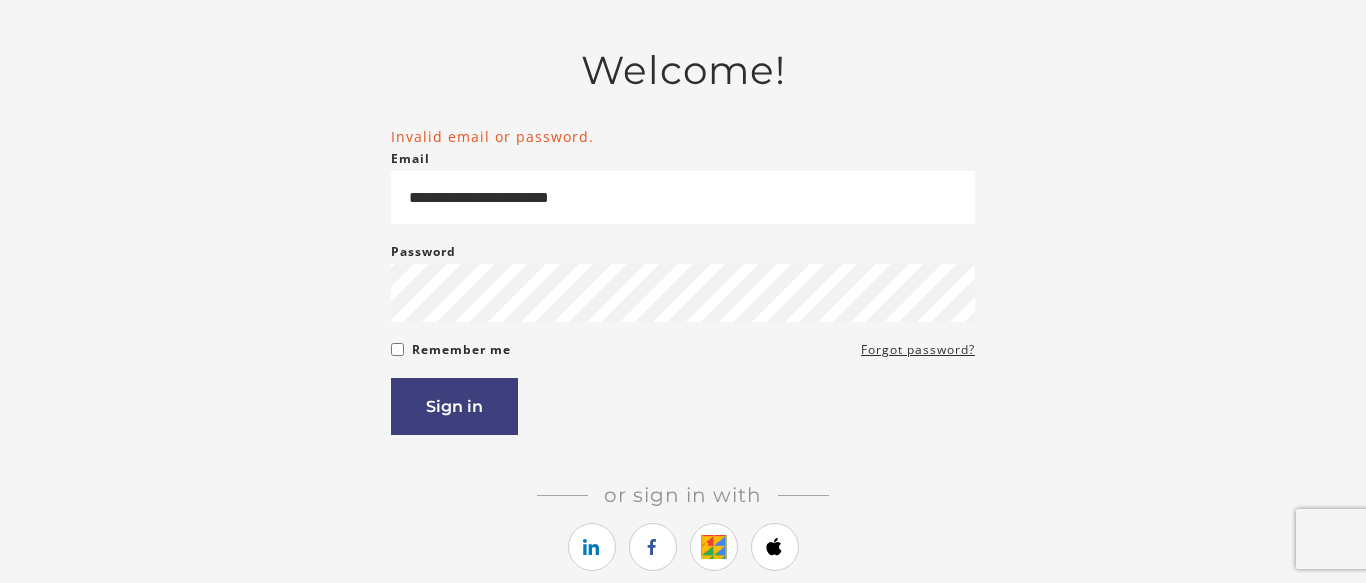 scroll, scrollTop: 0, scrollLeft: 0, axis: both 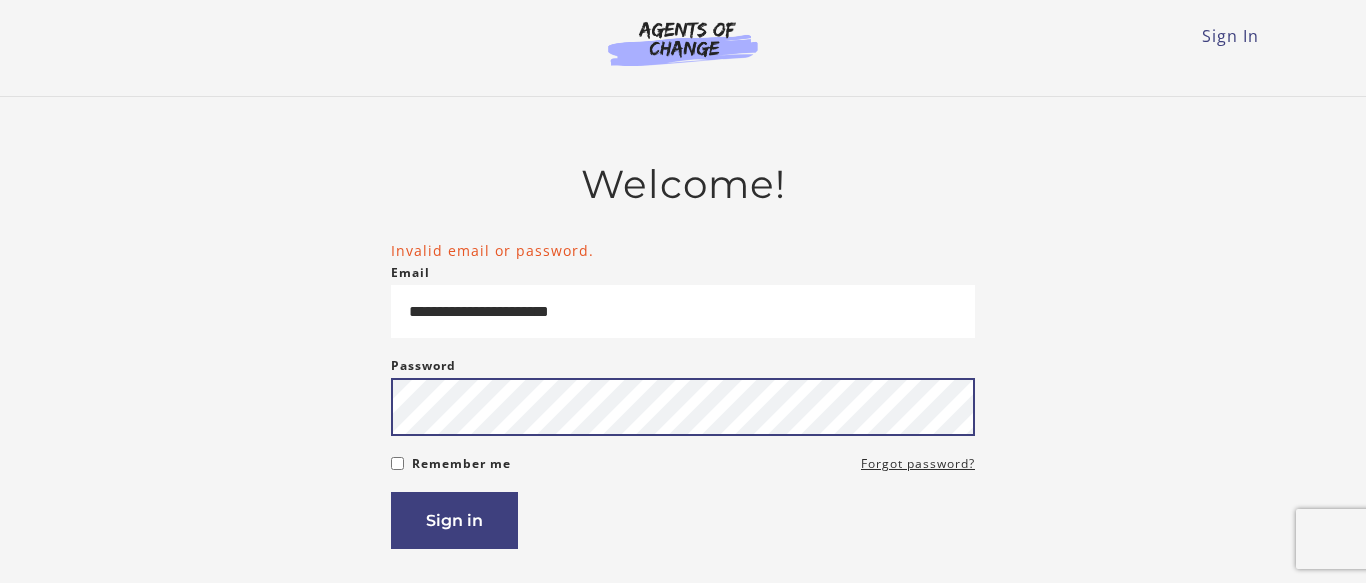 click on "Sign in" at bounding box center (454, 520) 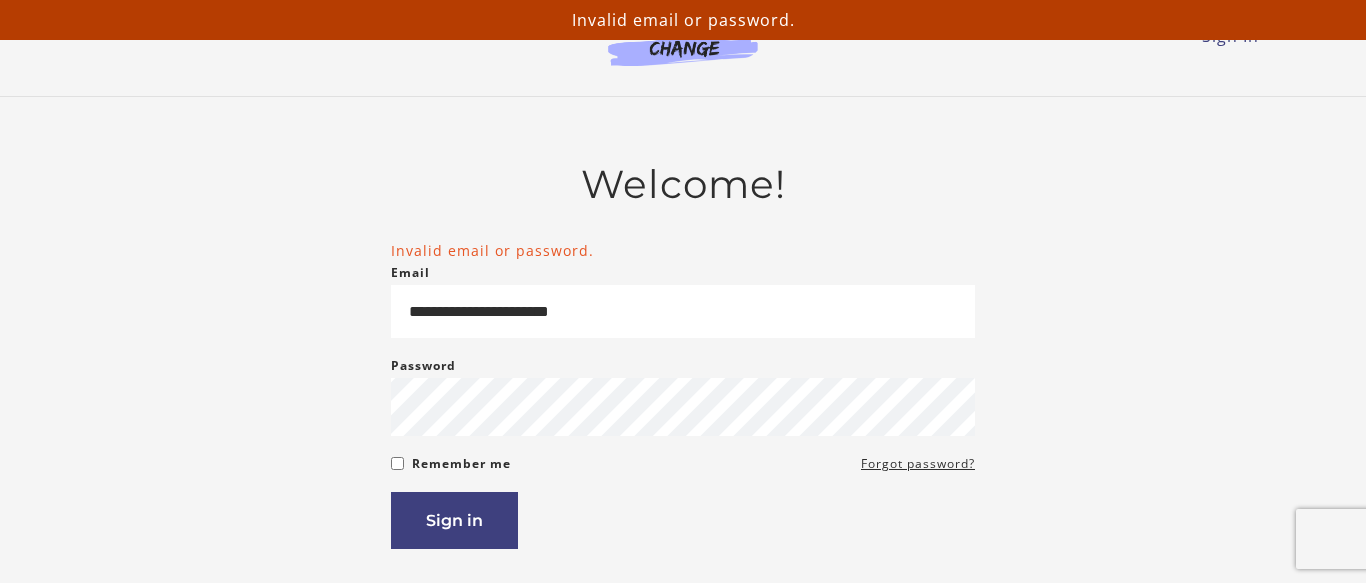 scroll, scrollTop: 0, scrollLeft: 0, axis: both 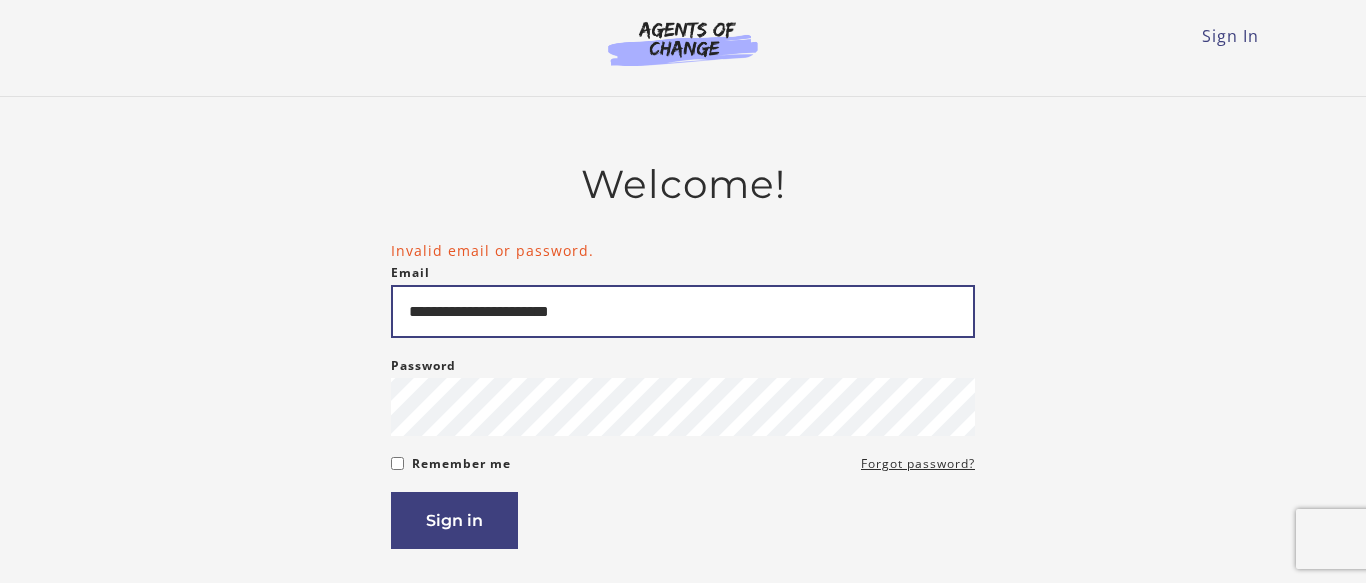 drag, startPoint x: 655, startPoint y: 324, endPoint x: 626, endPoint y: 320, distance: 29.274563 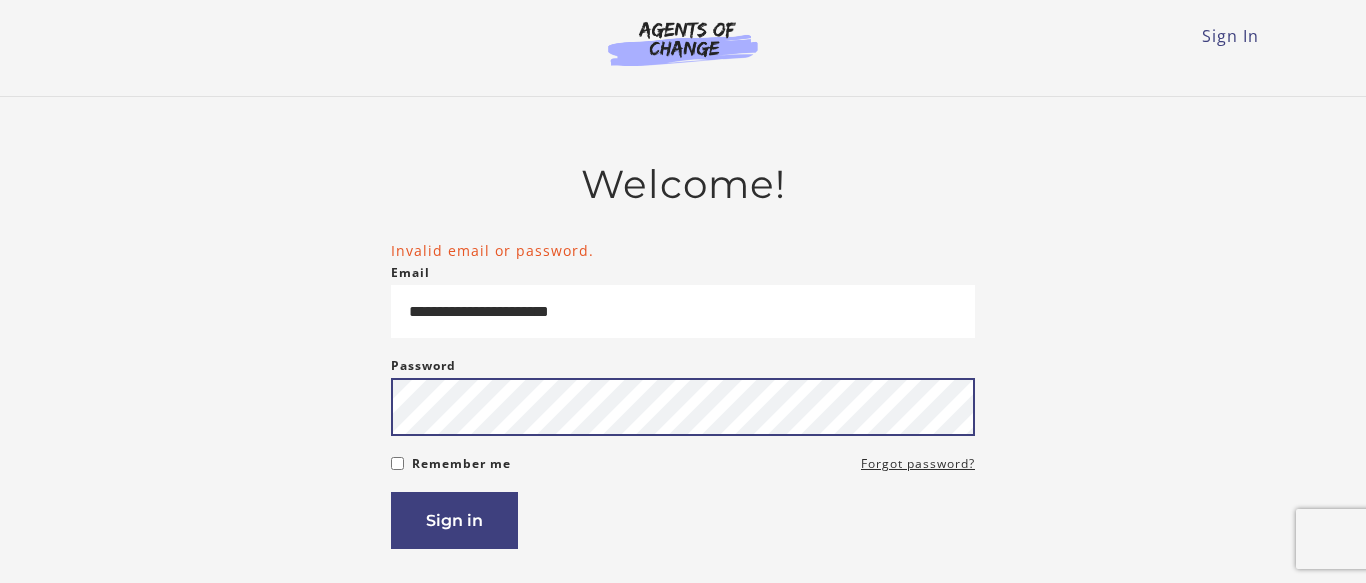 click on "Sign in" at bounding box center (454, 520) 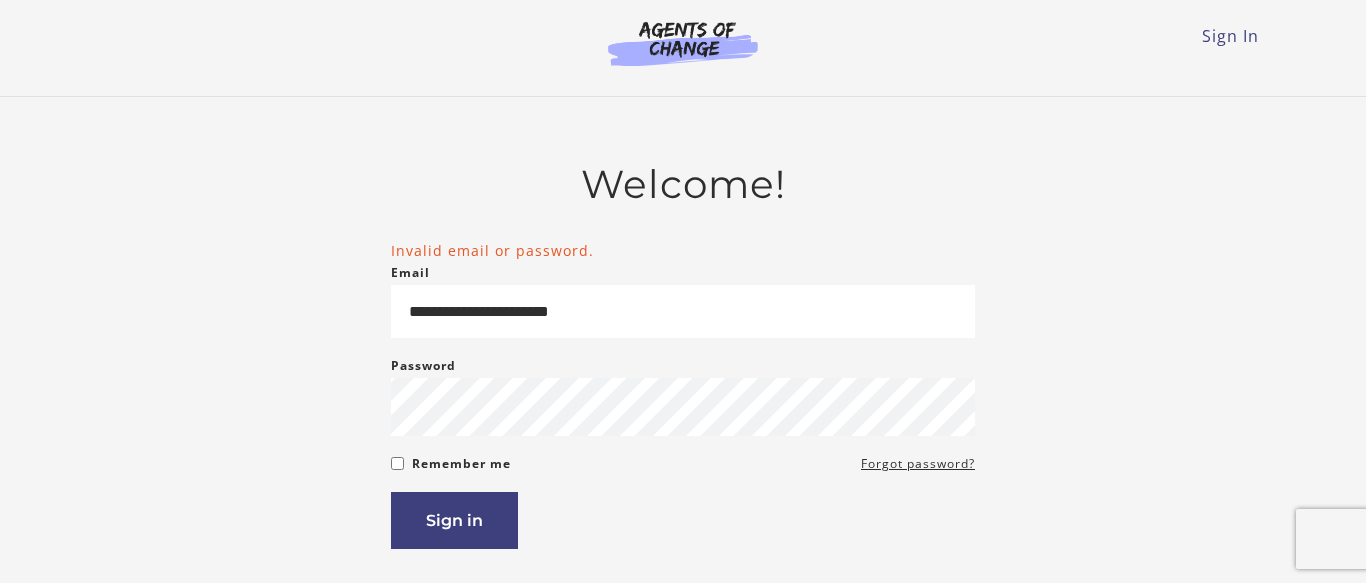 scroll, scrollTop: 0, scrollLeft: 0, axis: both 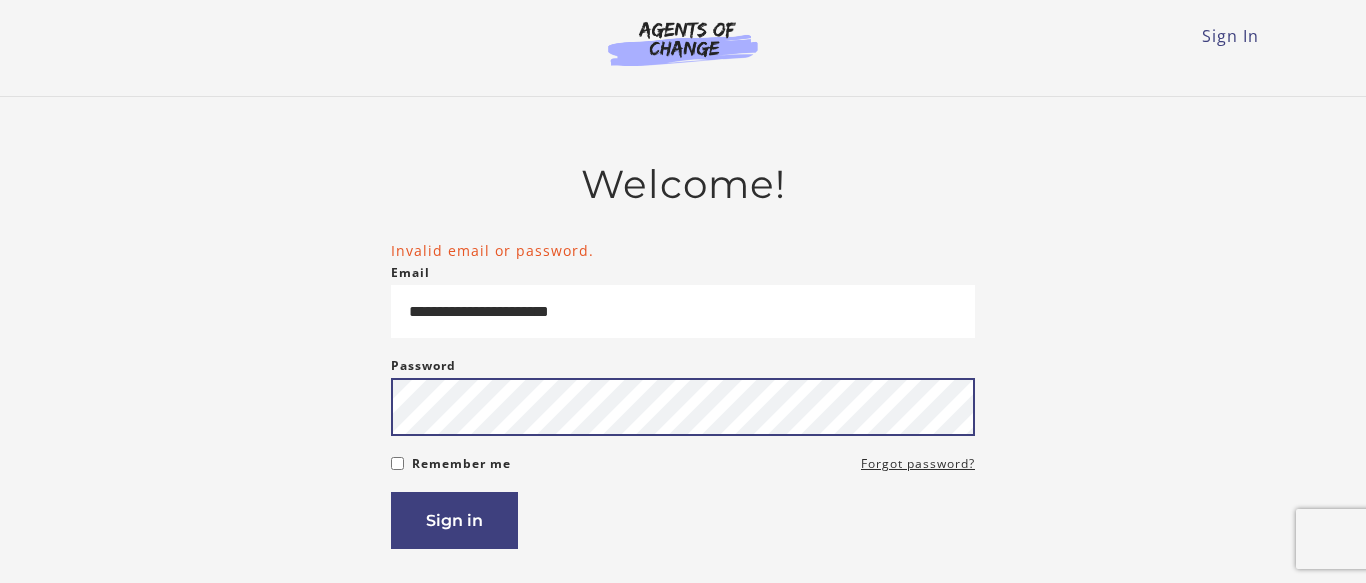 click on "Sign in" at bounding box center (454, 520) 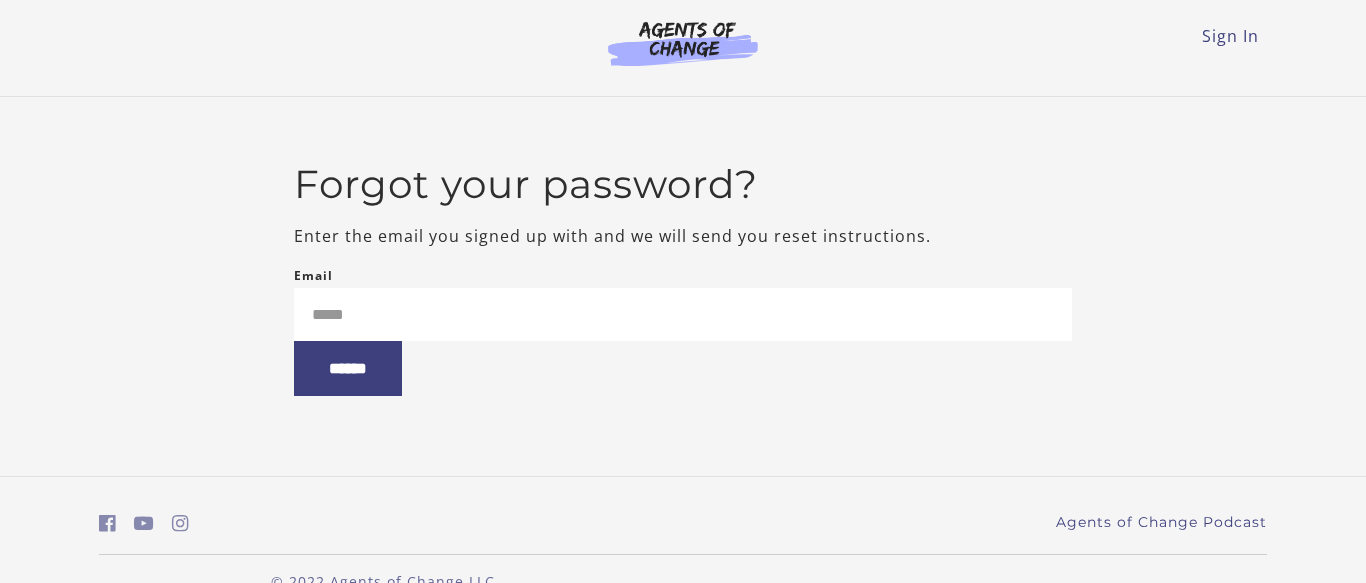 scroll, scrollTop: 0, scrollLeft: 0, axis: both 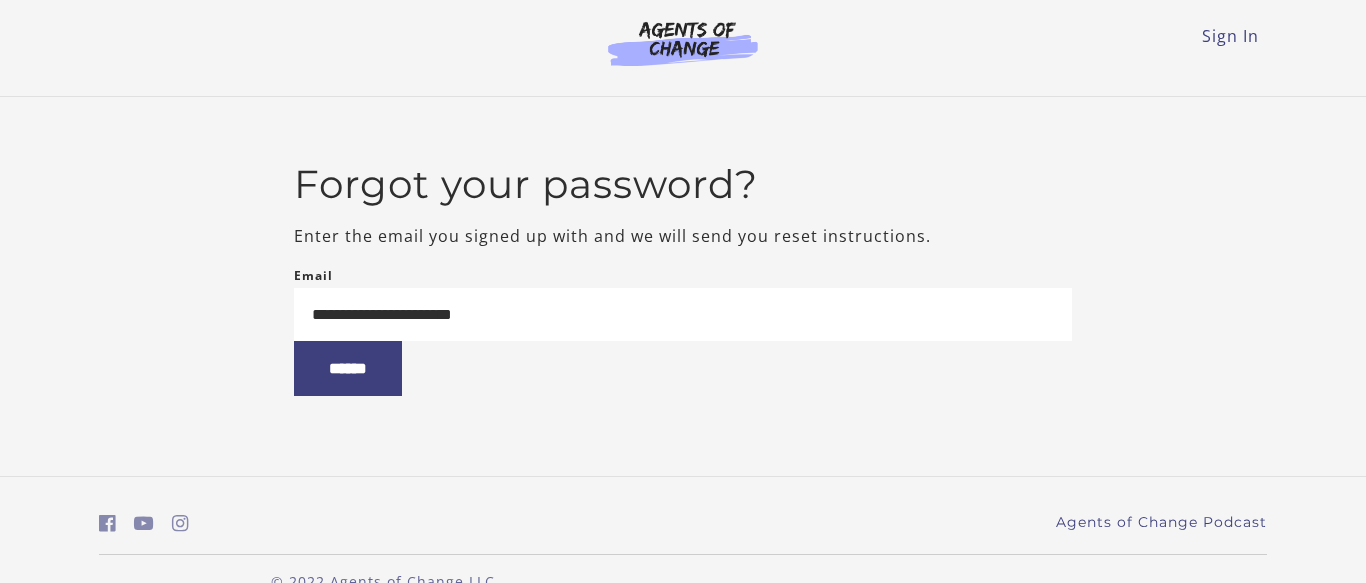 type on "**********" 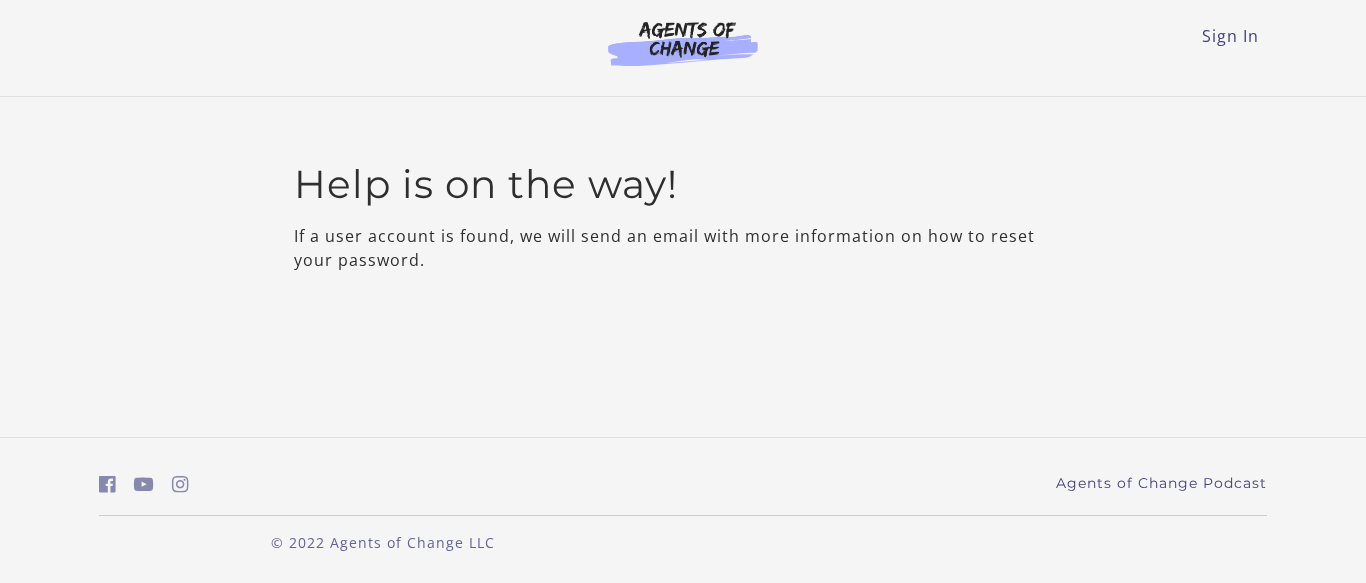 scroll, scrollTop: 0, scrollLeft: 0, axis: both 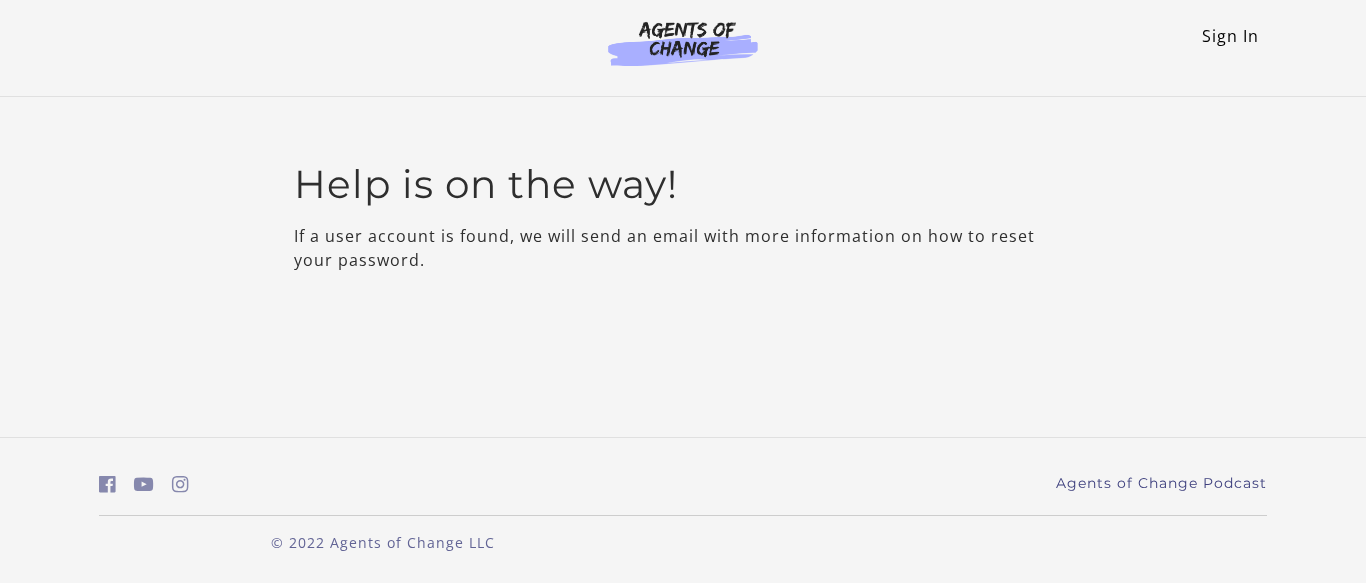 click on "Sign In" at bounding box center [1230, 36] 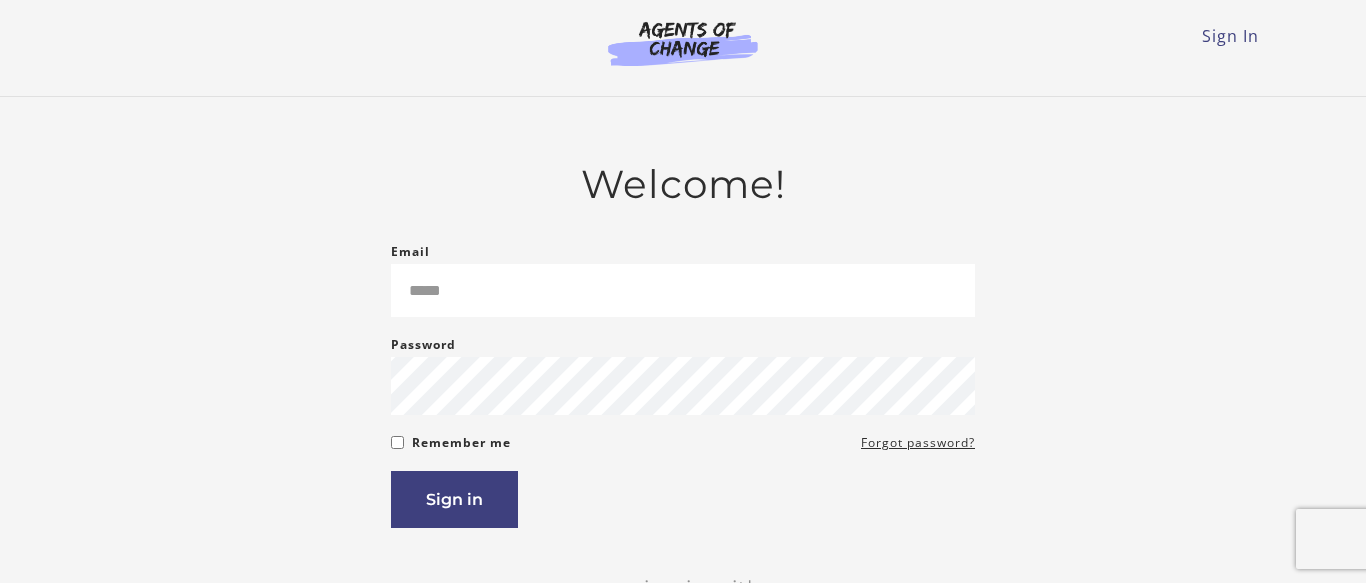 click on "Email" at bounding box center (683, 290) 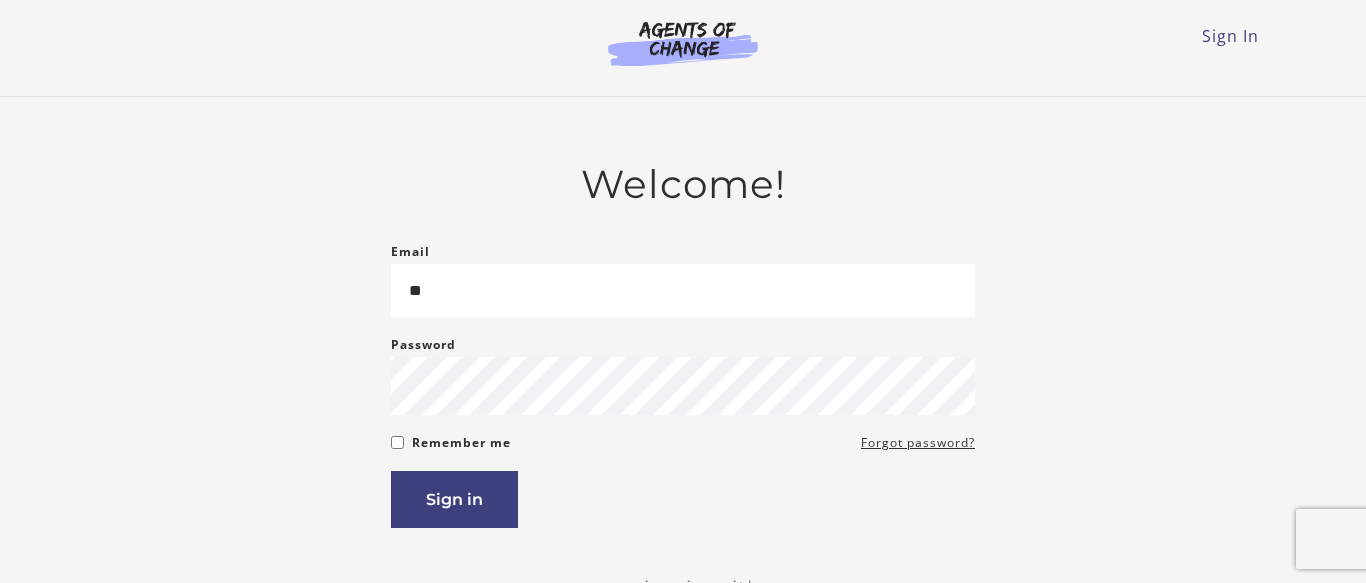 scroll, scrollTop: 0, scrollLeft: 0, axis: both 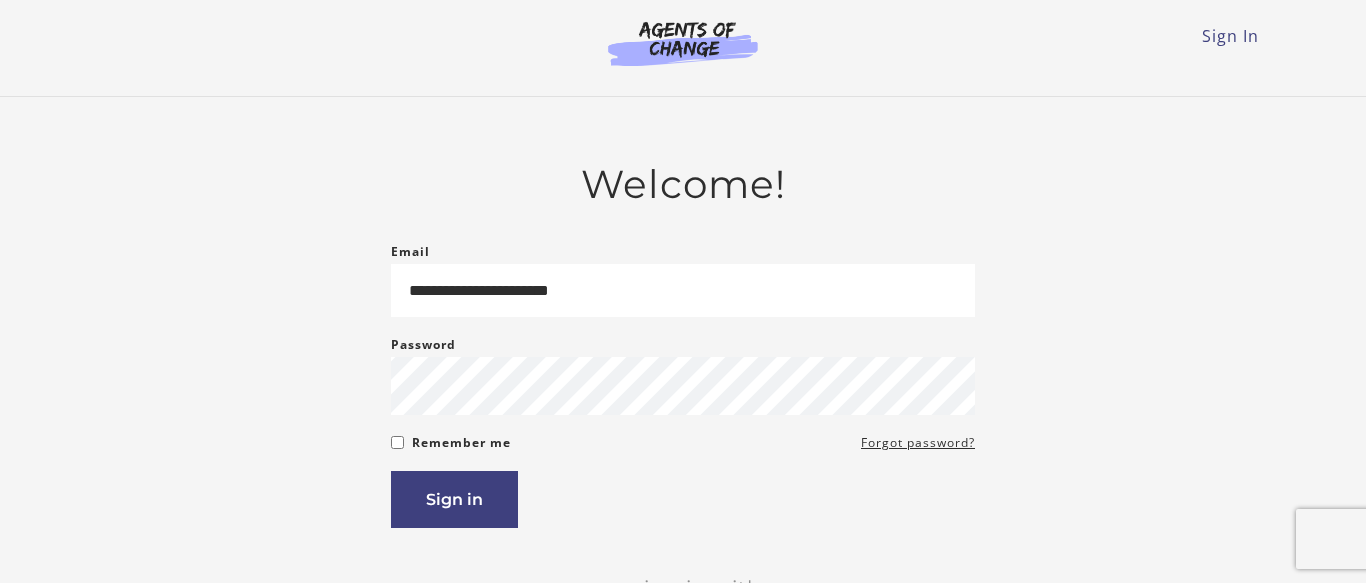 type on "**********" 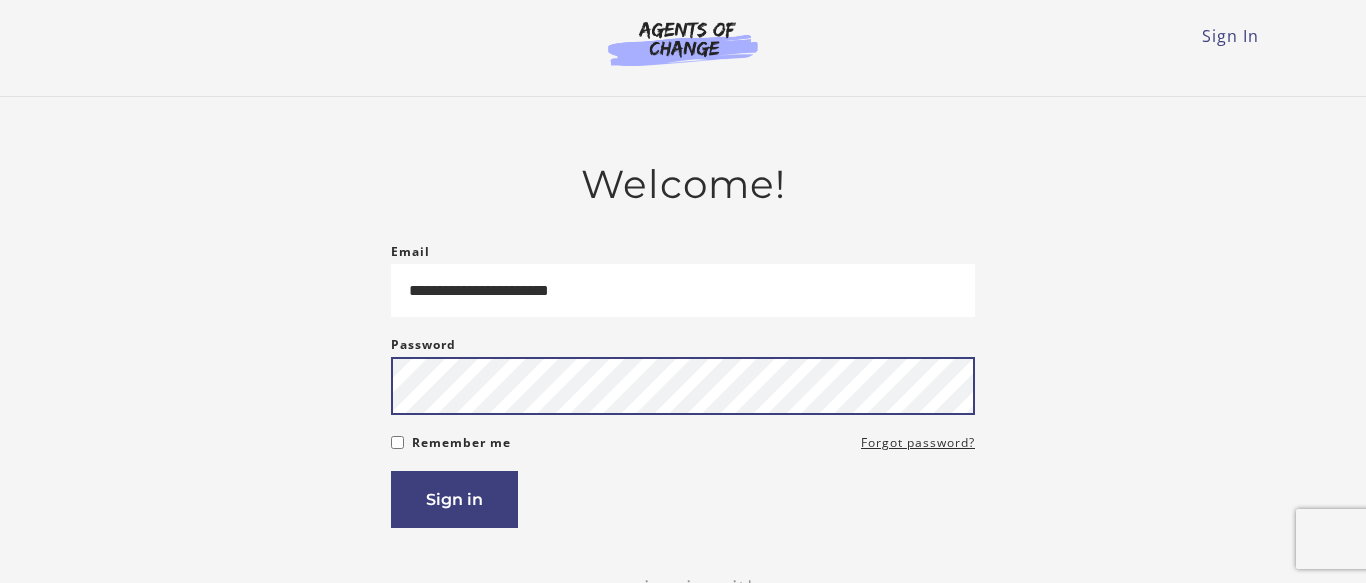 click on "Sign in" at bounding box center (454, 499) 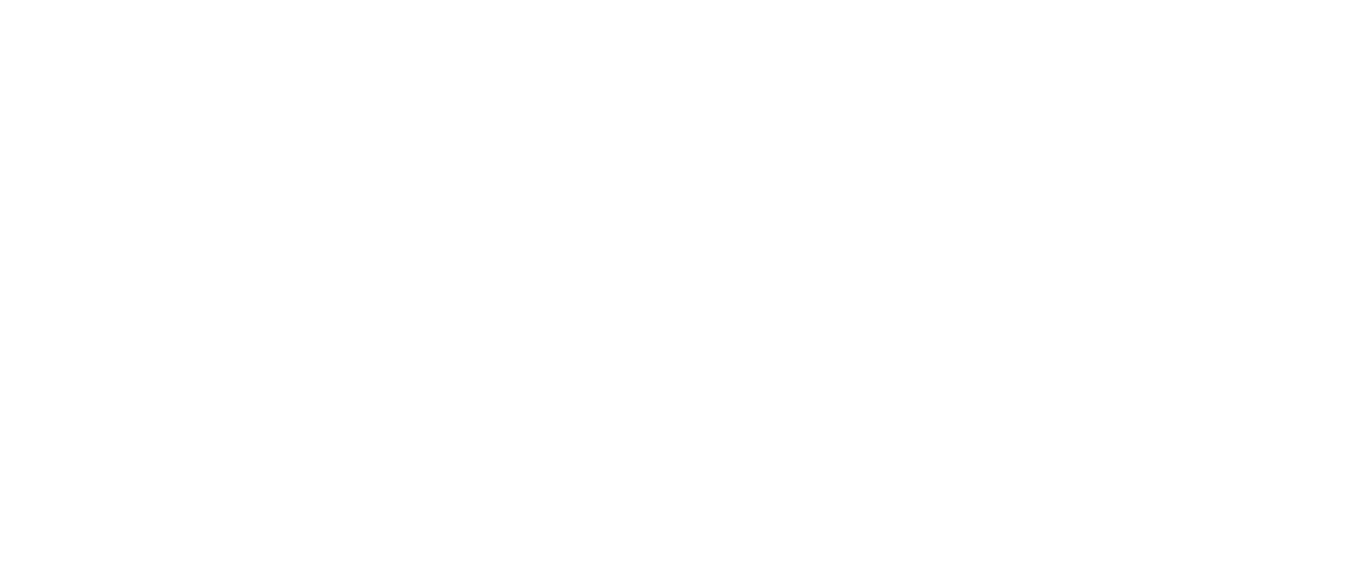 scroll, scrollTop: 0, scrollLeft: 0, axis: both 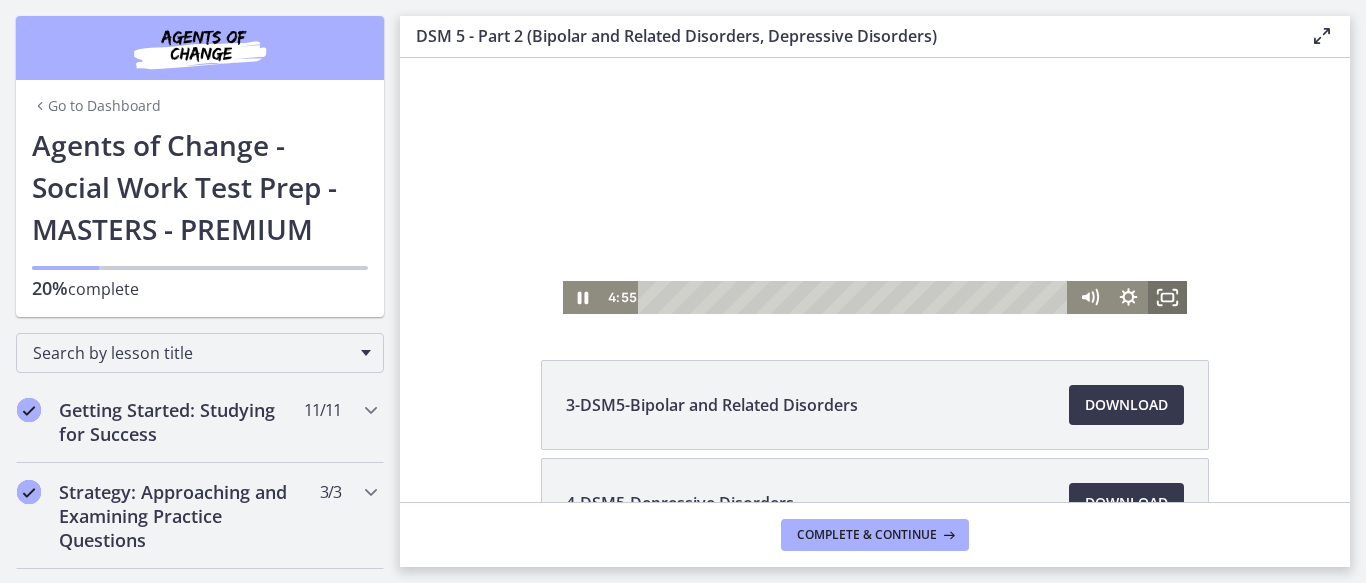 click 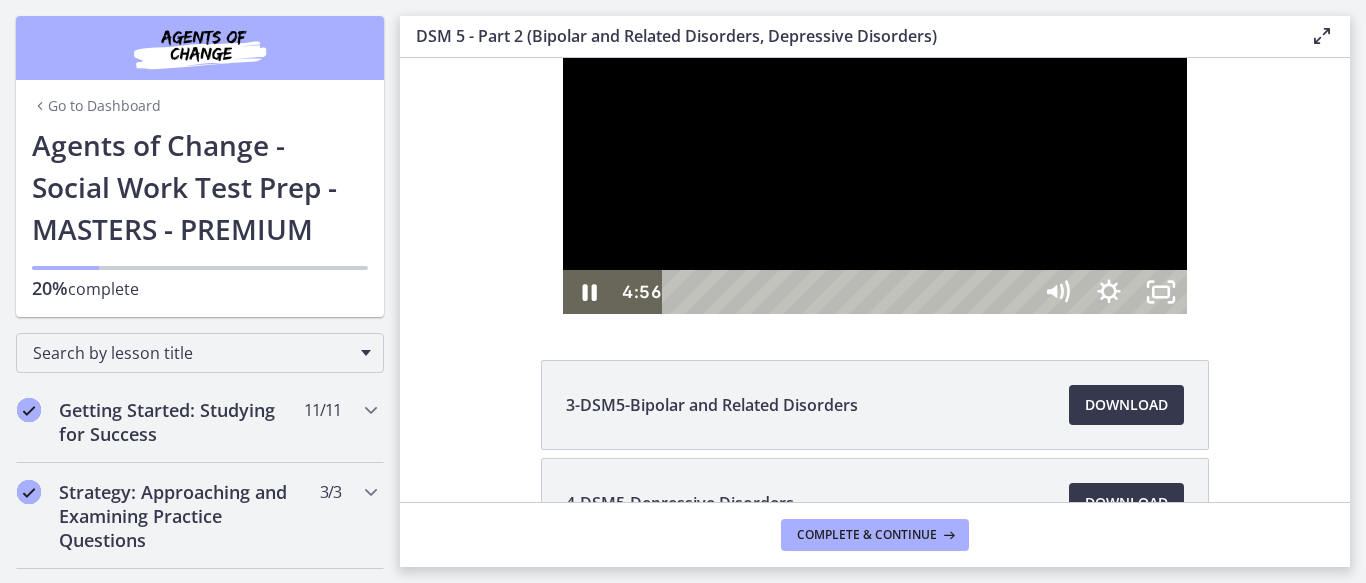 scroll, scrollTop: 0, scrollLeft: 0, axis: both 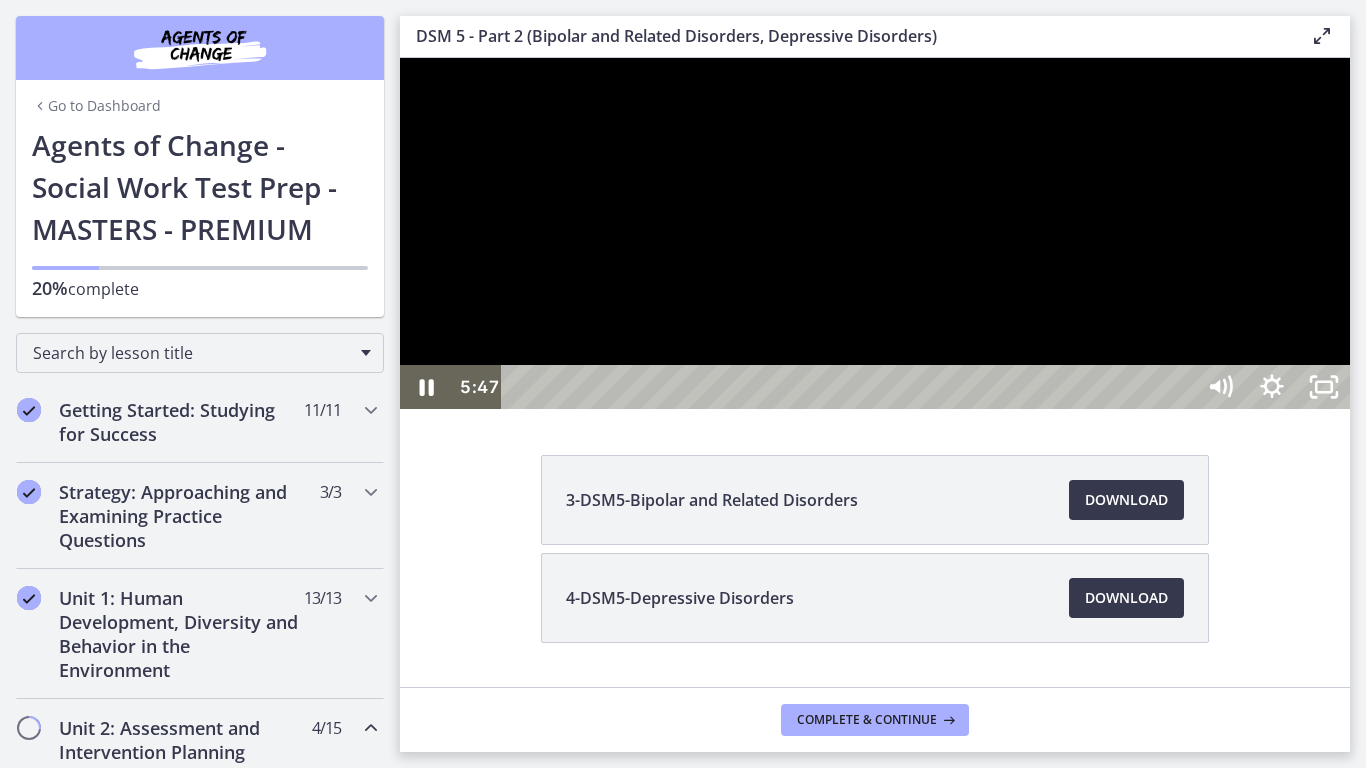 click at bounding box center [875, 233] 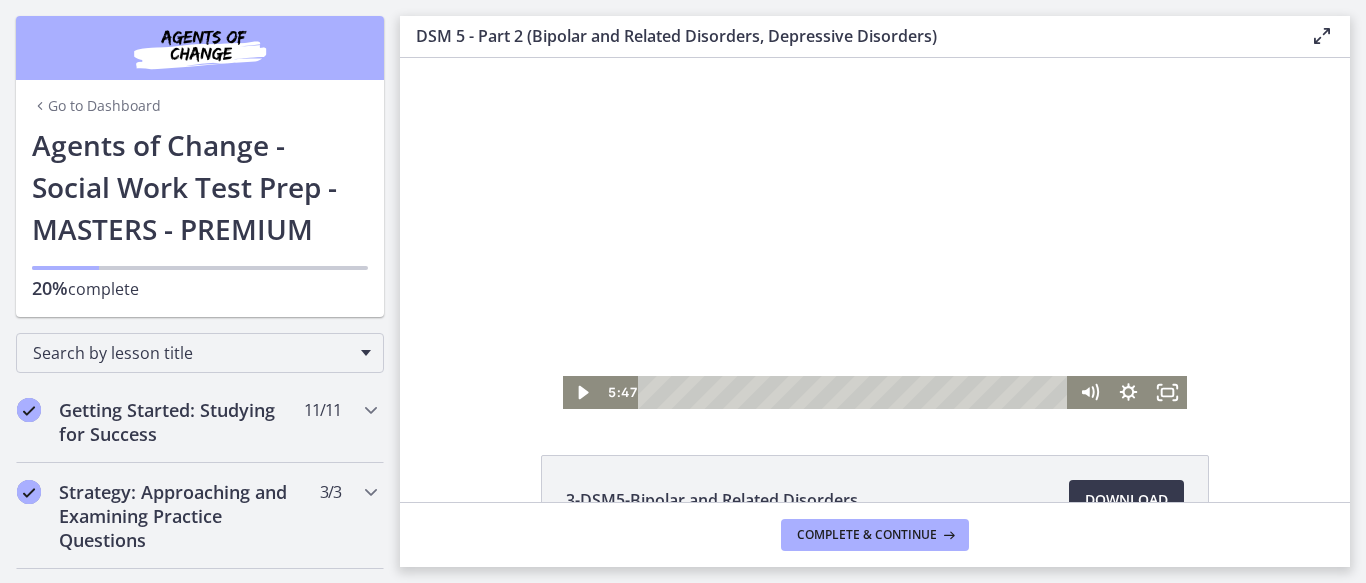 type 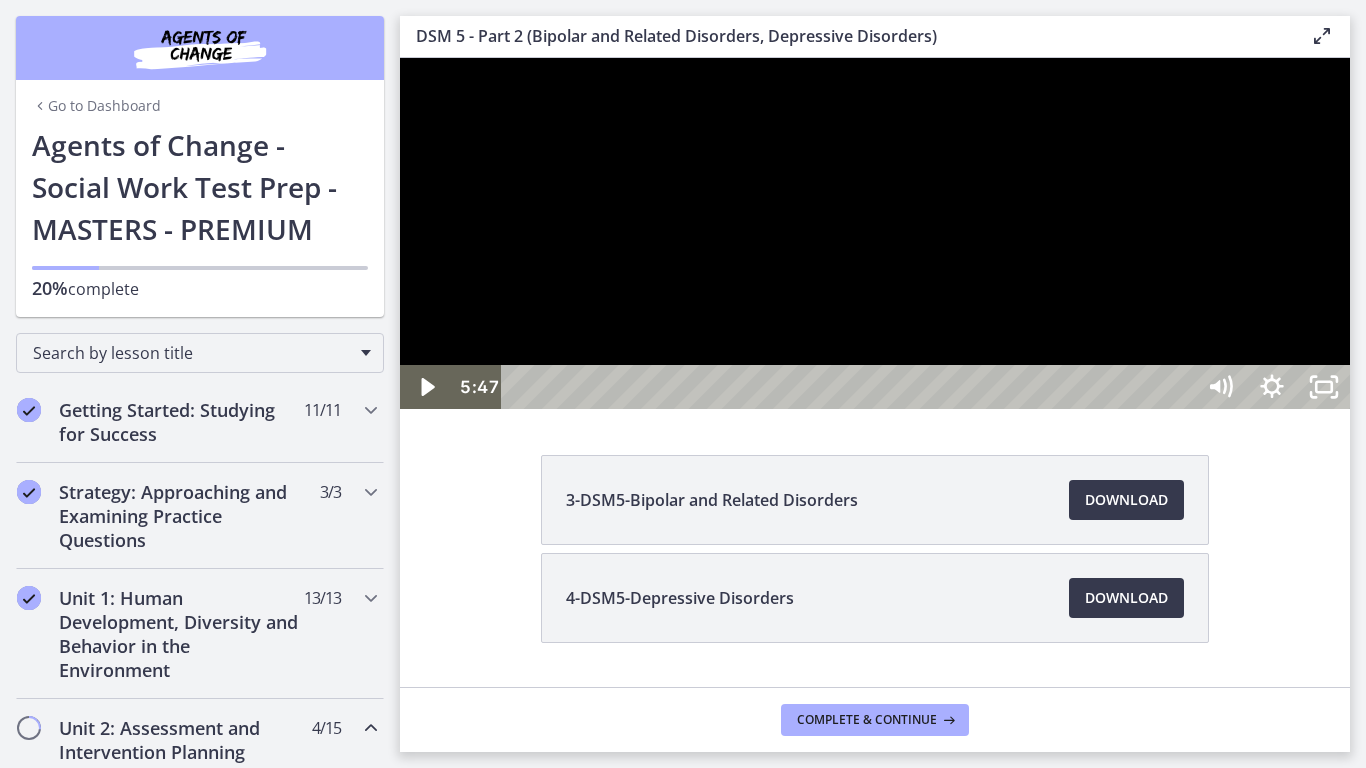 click at bounding box center [875, 233] 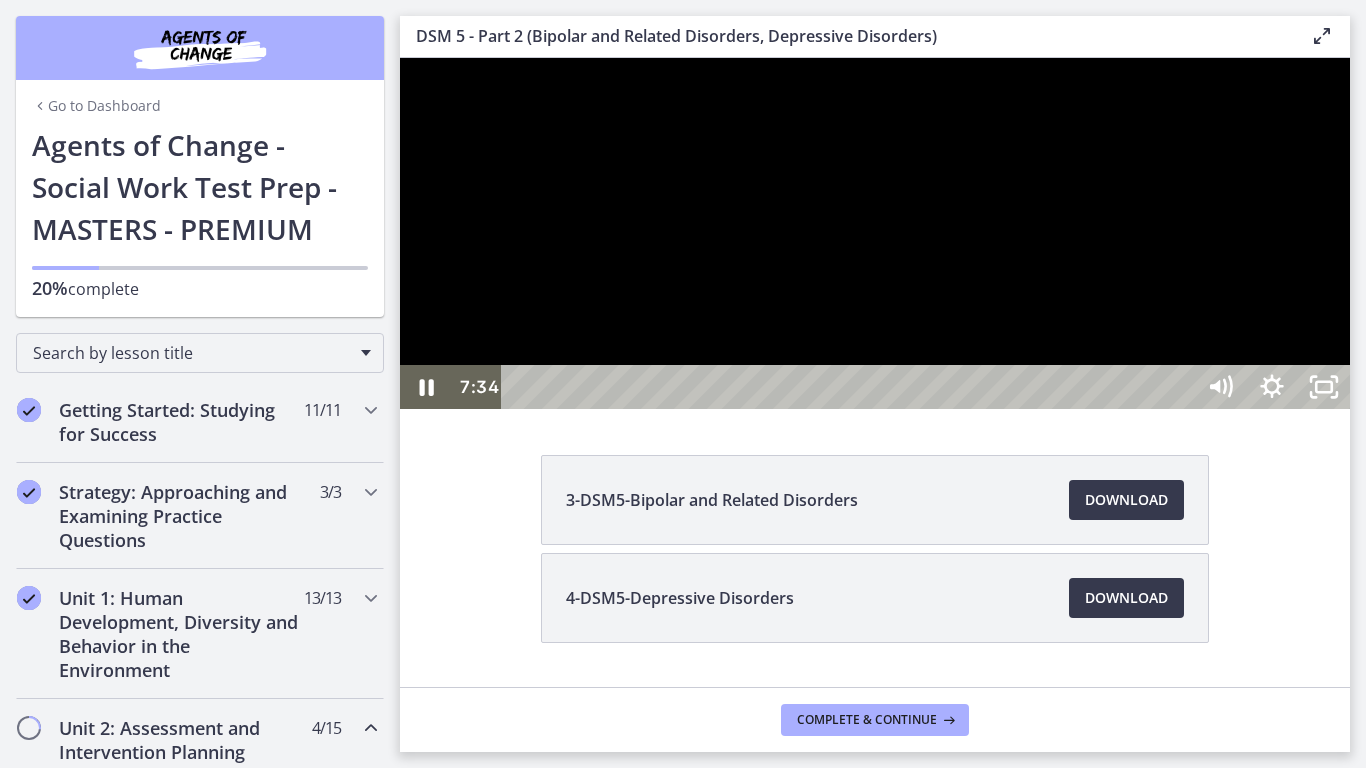 click at bounding box center (875, 233) 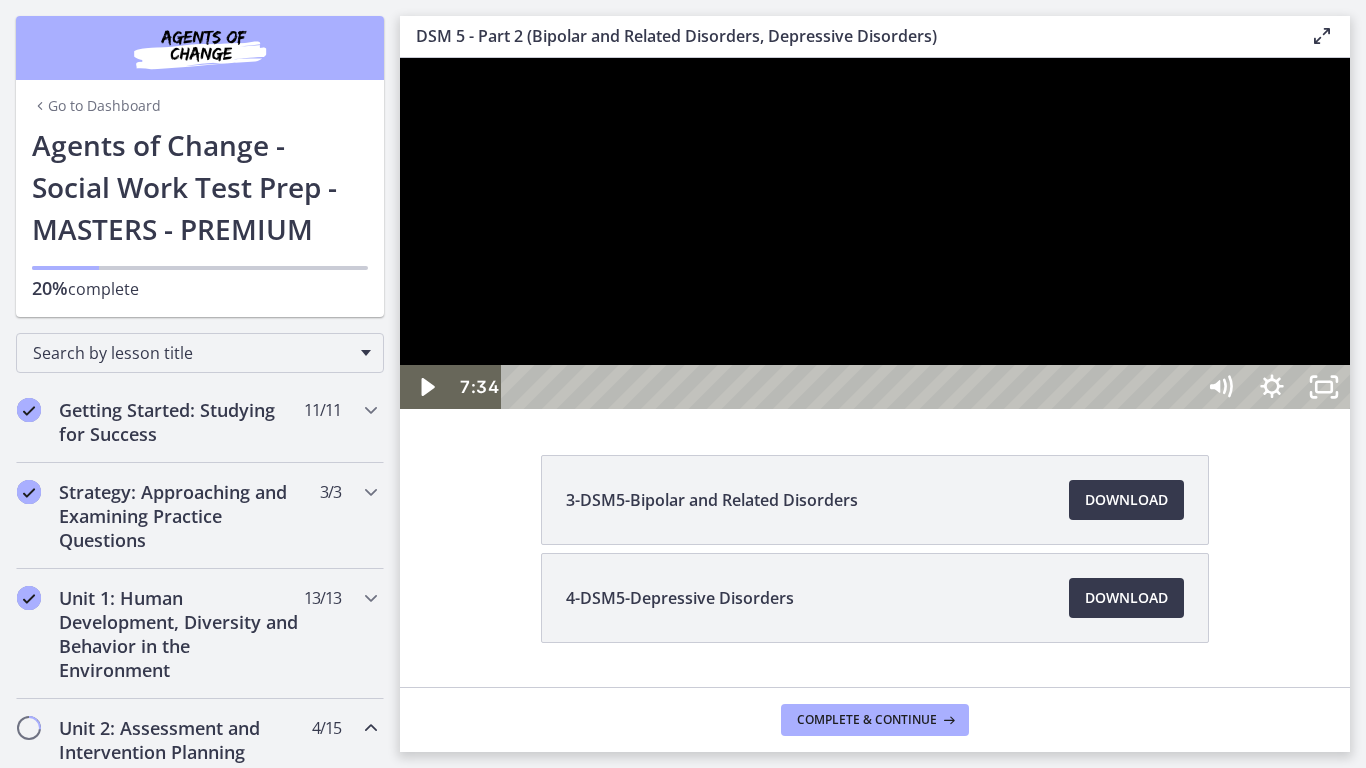 click at bounding box center [875, 233] 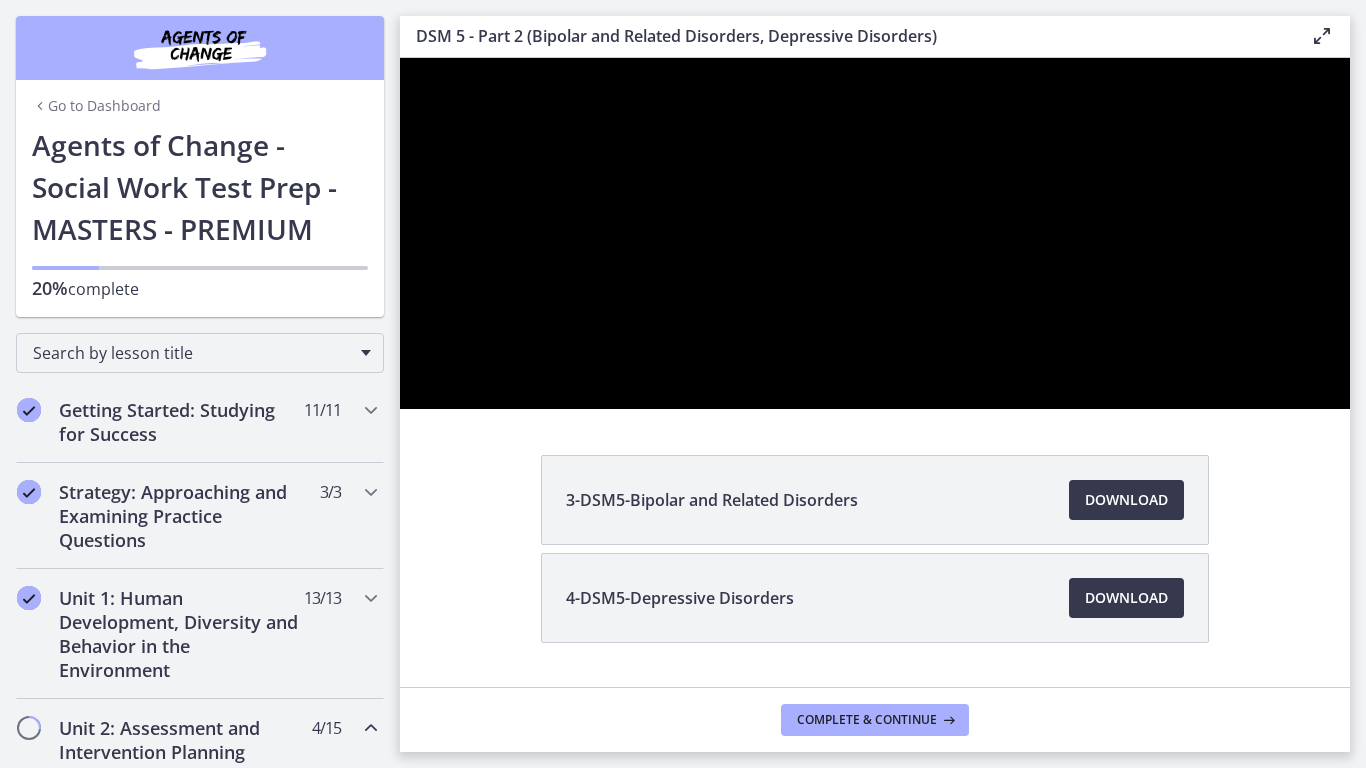 click at bounding box center (875, 233) 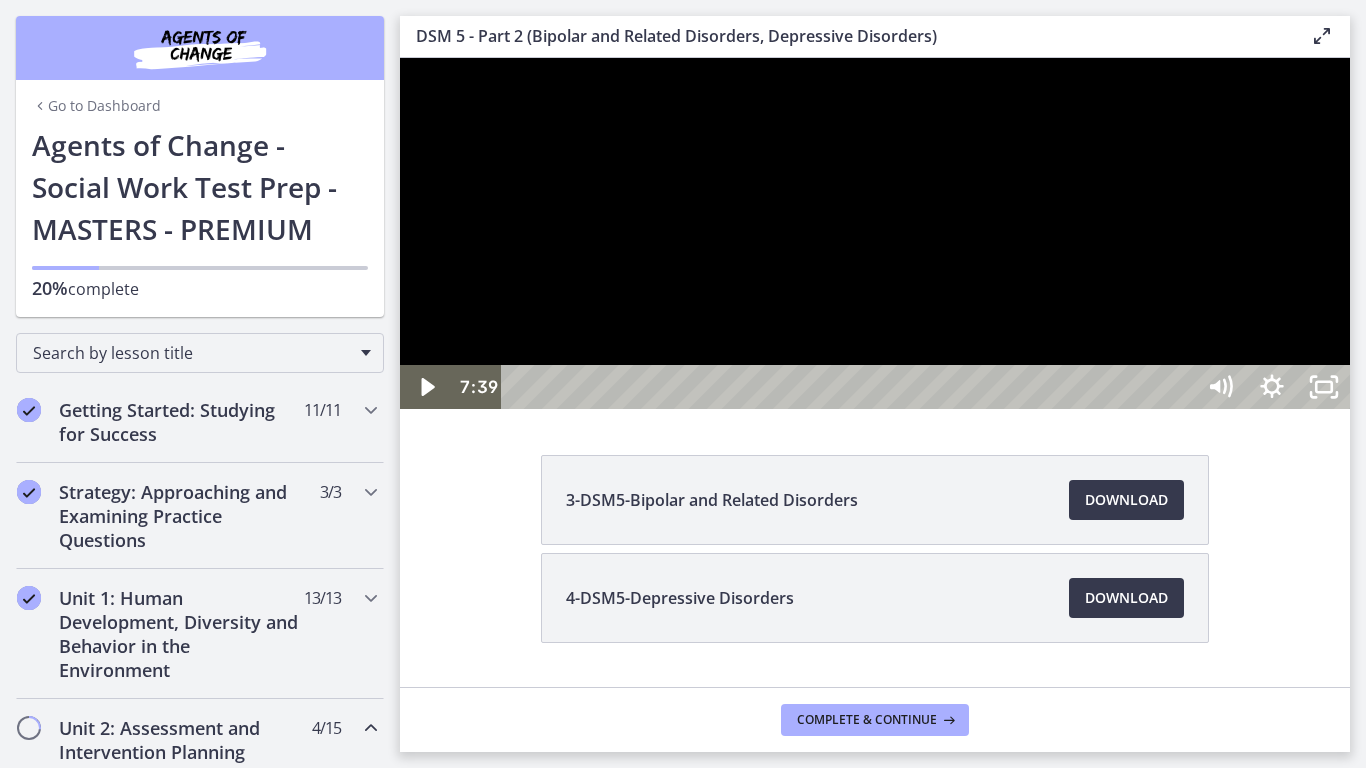 click at bounding box center [875, 233] 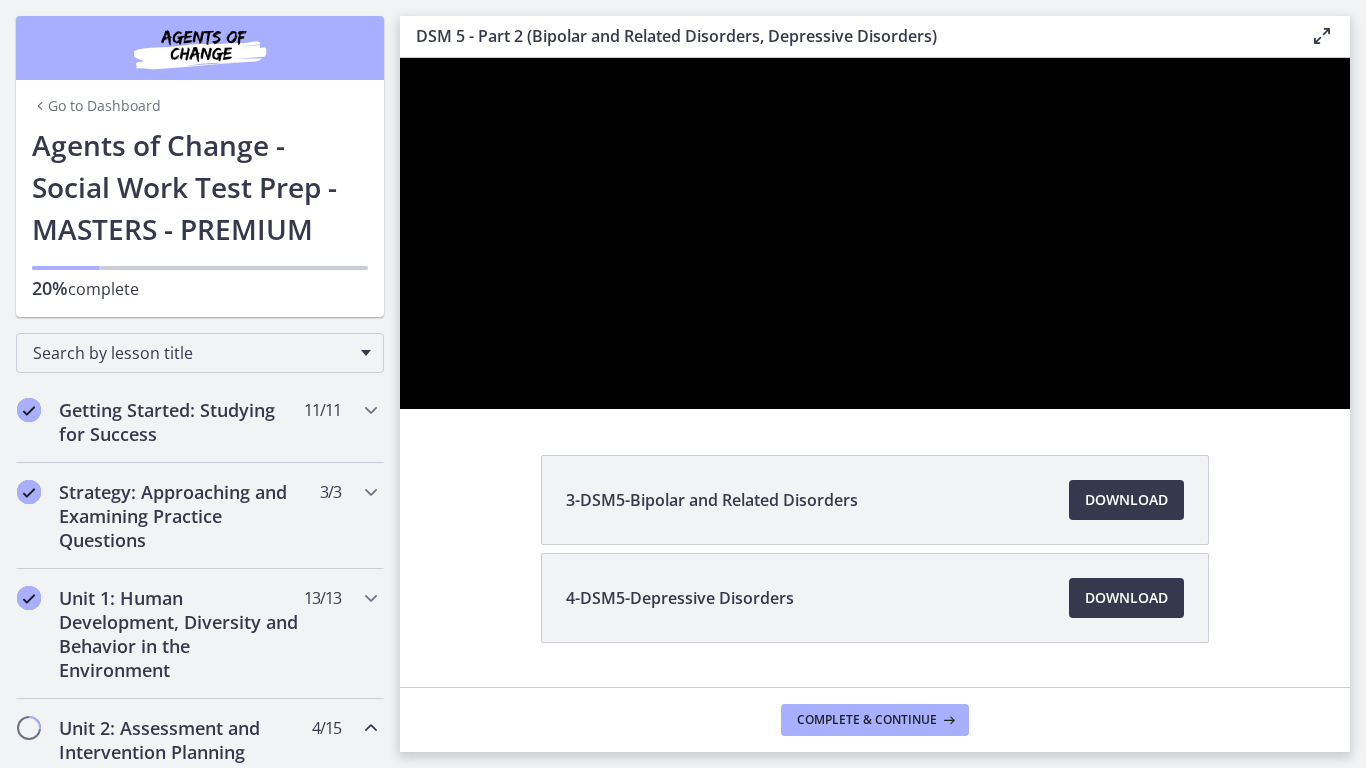 click at bounding box center [875, 233] 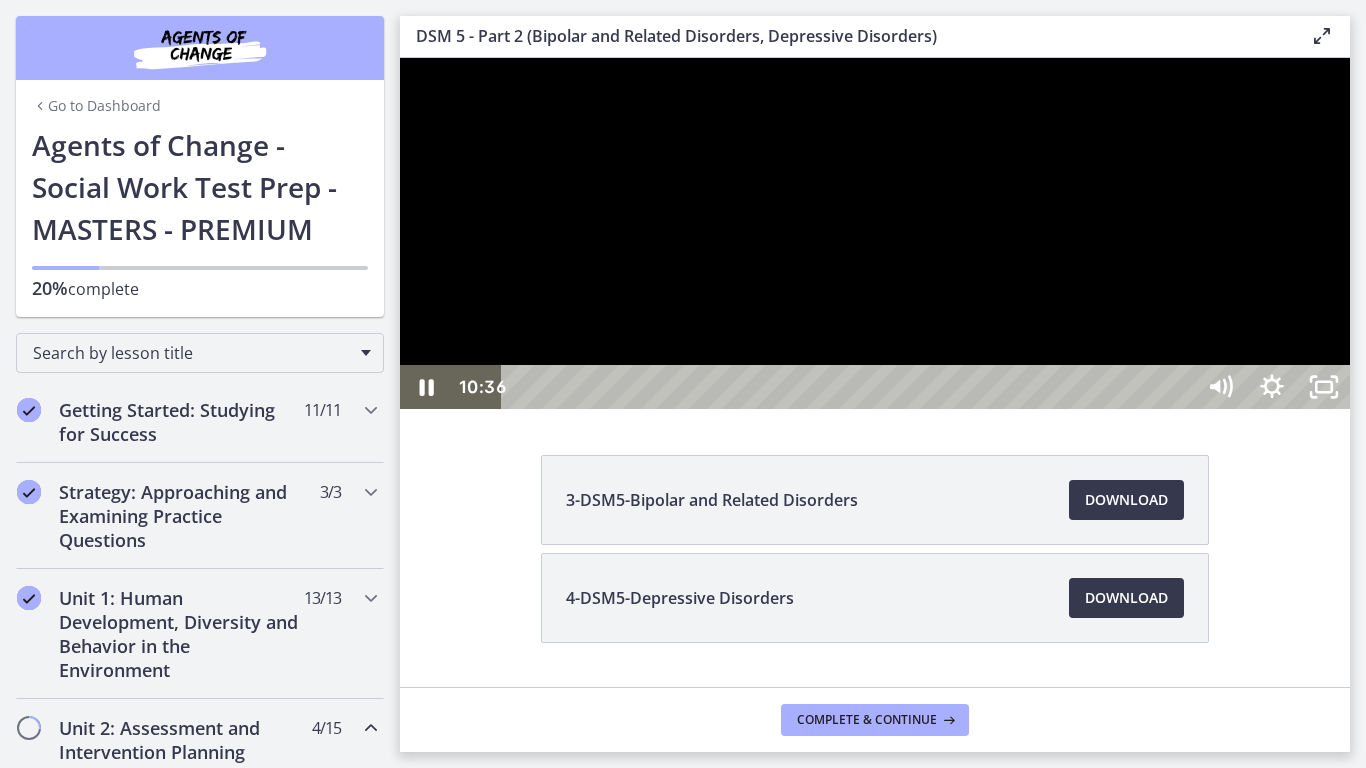 click at bounding box center (851, 387) 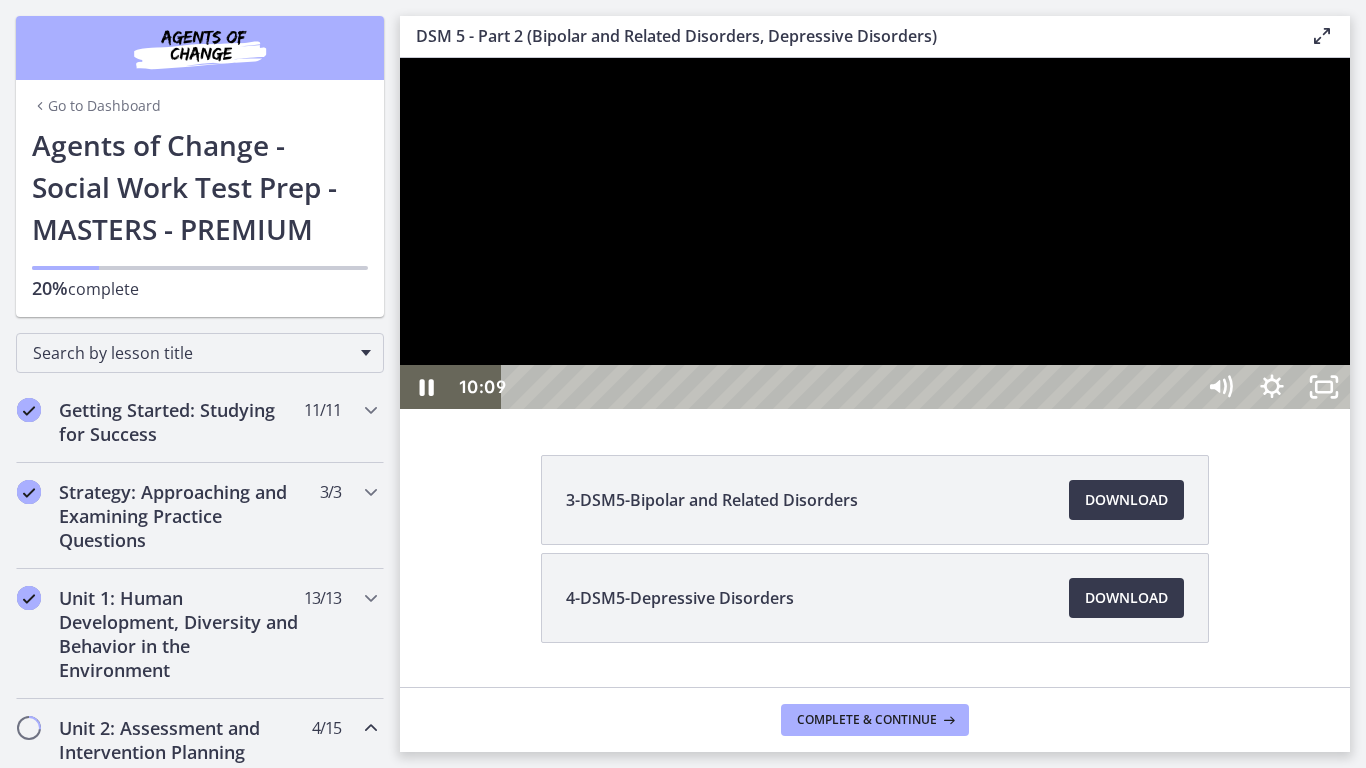 click at bounding box center (851, 387) 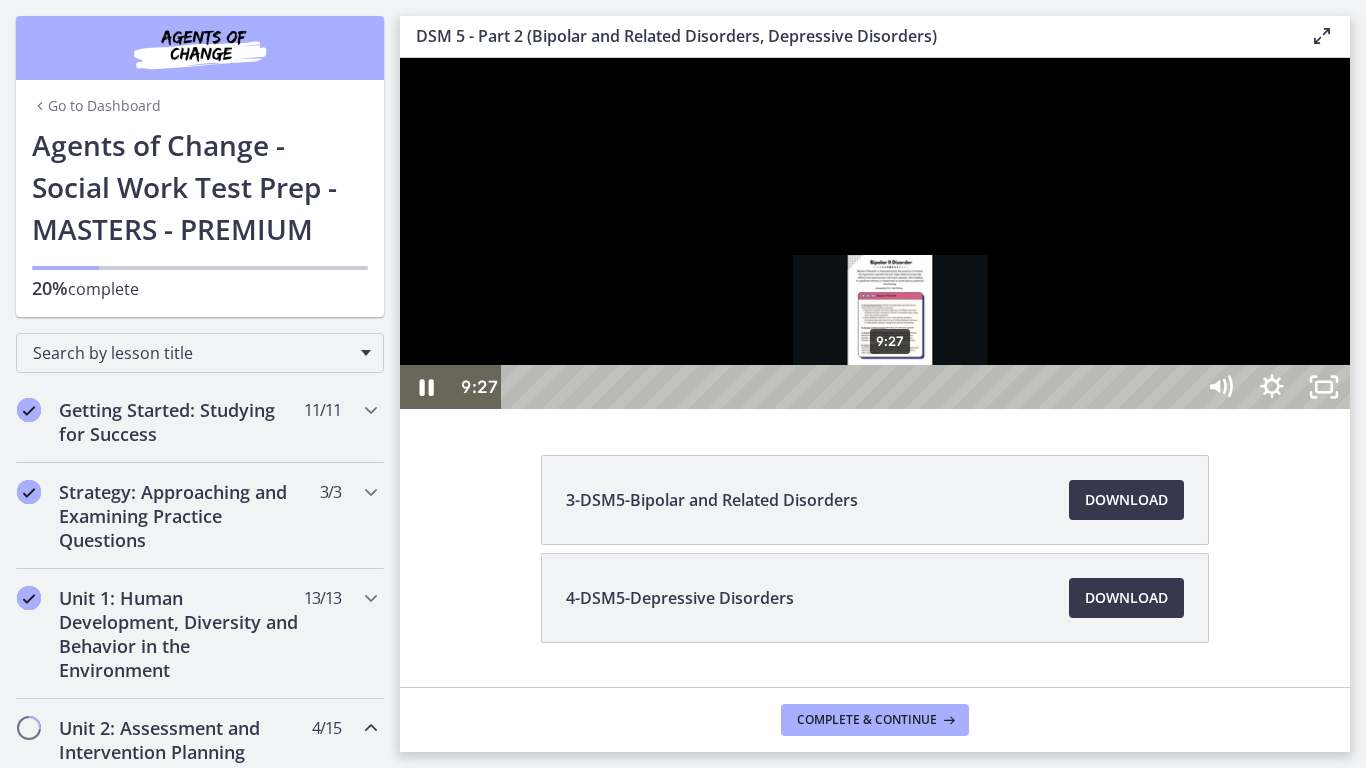 click on "9:27" at bounding box center (851, 387) 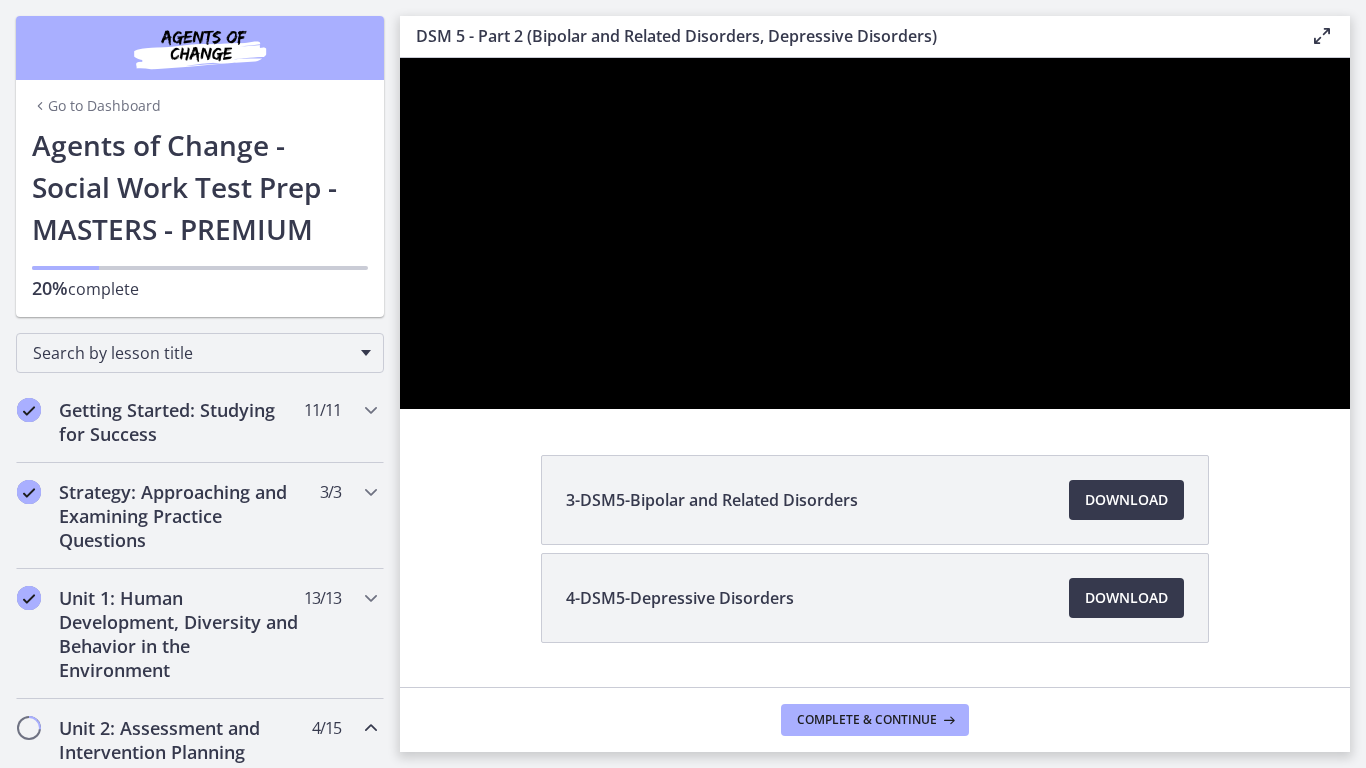 click at bounding box center (875, 233) 